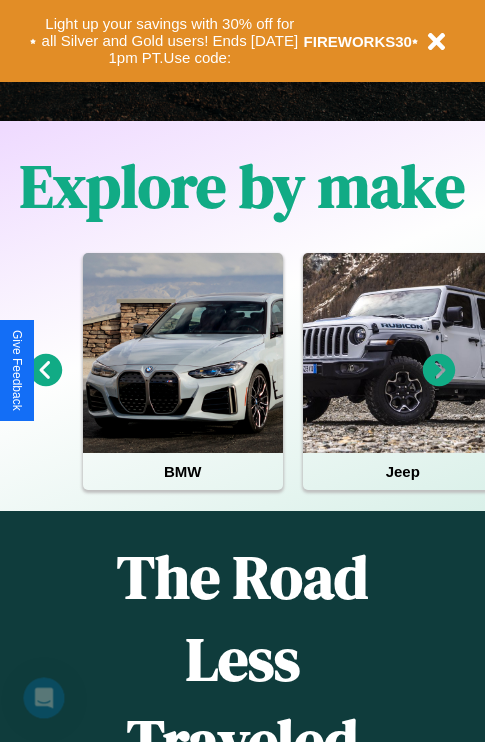 scroll, scrollTop: 1285, scrollLeft: 0, axis: vertical 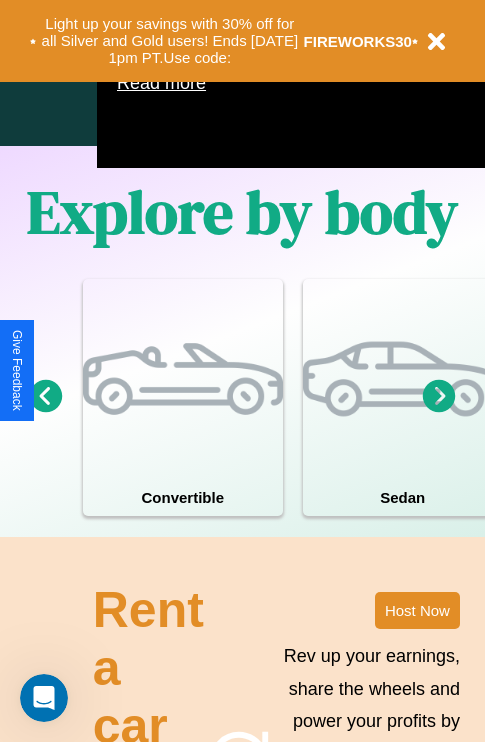 click 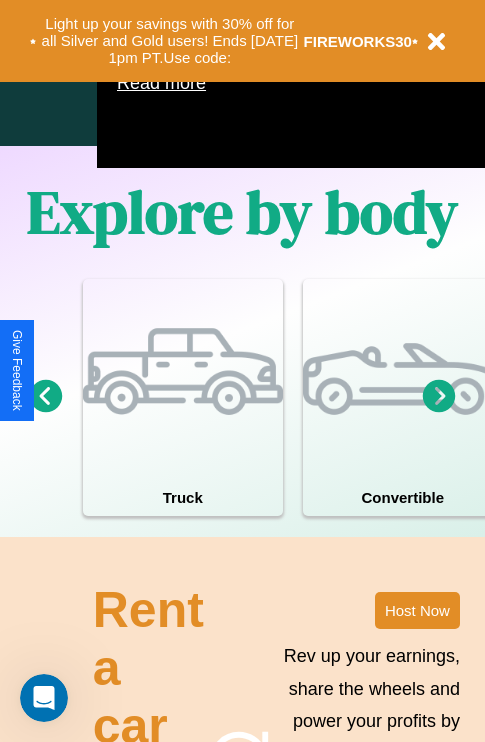 click 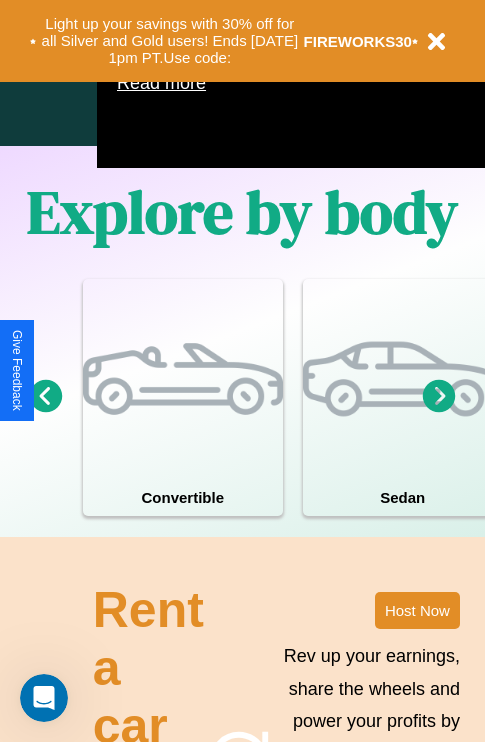 click 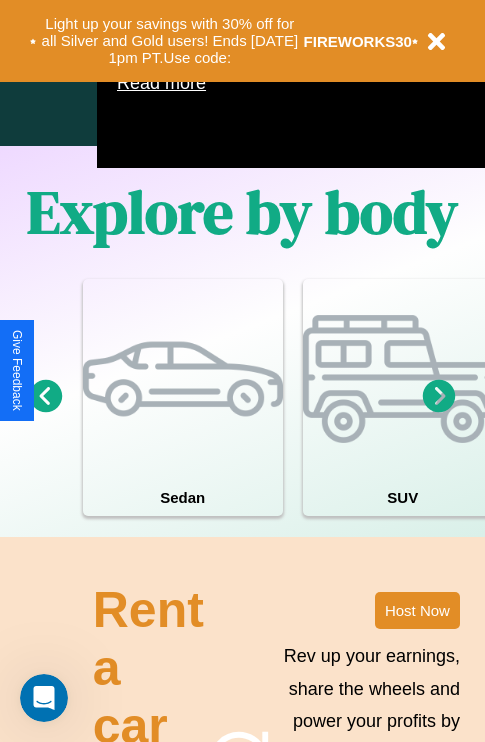click 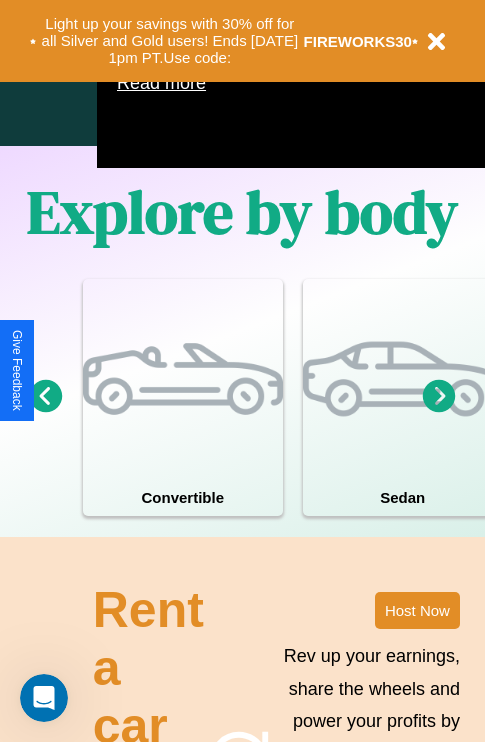 click 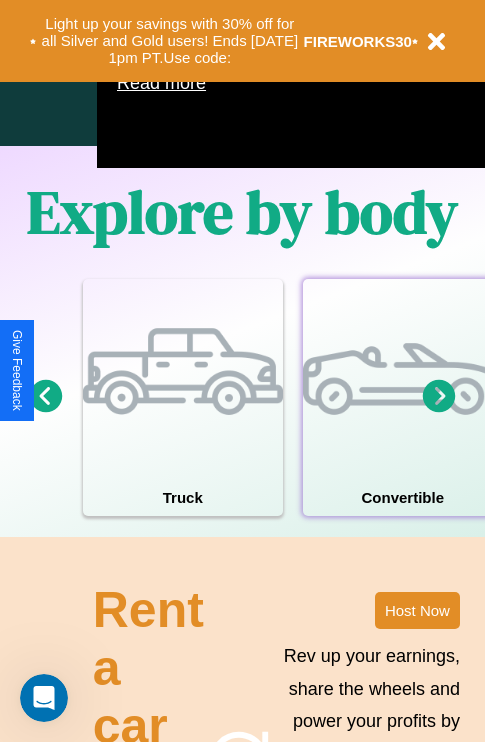 click at bounding box center [403, 379] 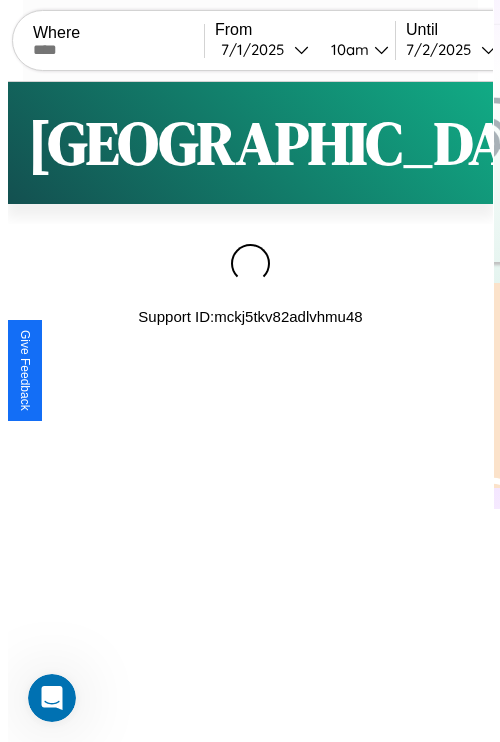 scroll, scrollTop: 0, scrollLeft: 0, axis: both 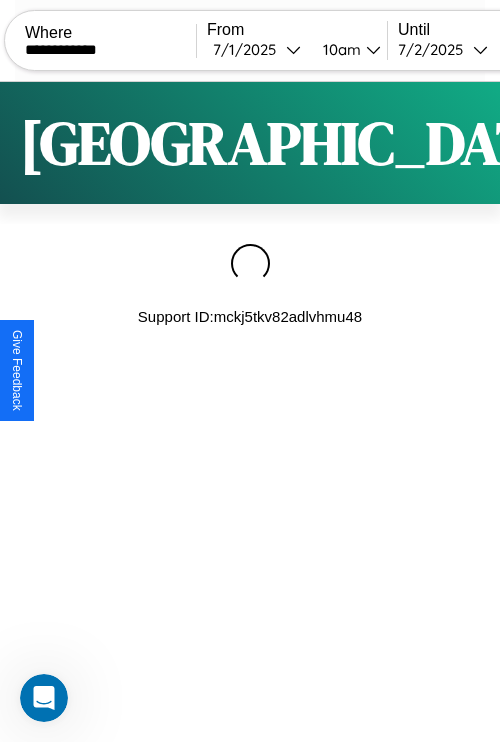 type on "**********" 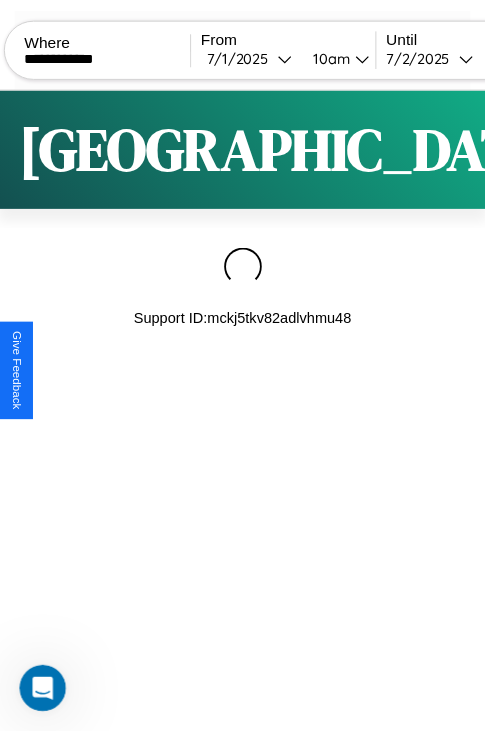 scroll, scrollTop: 0, scrollLeft: 156, axis: horizontal 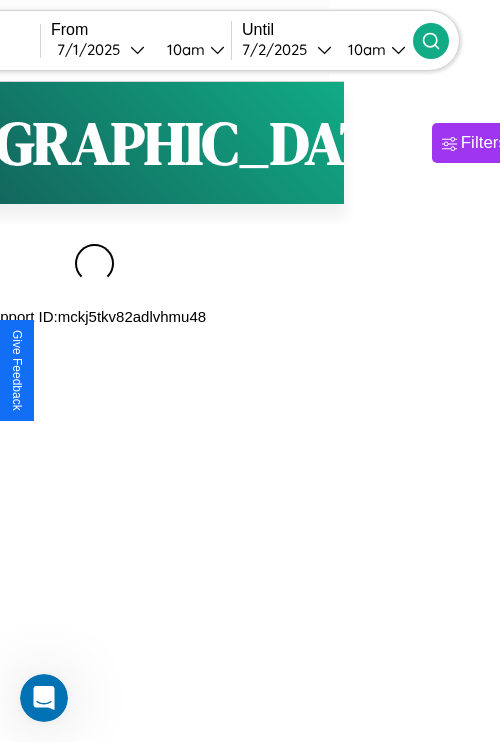click 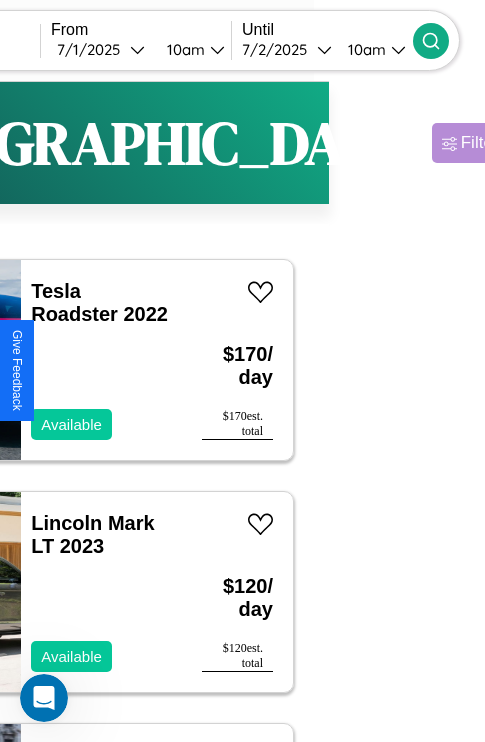 click on "Filters" at bounding box center (484, 143) 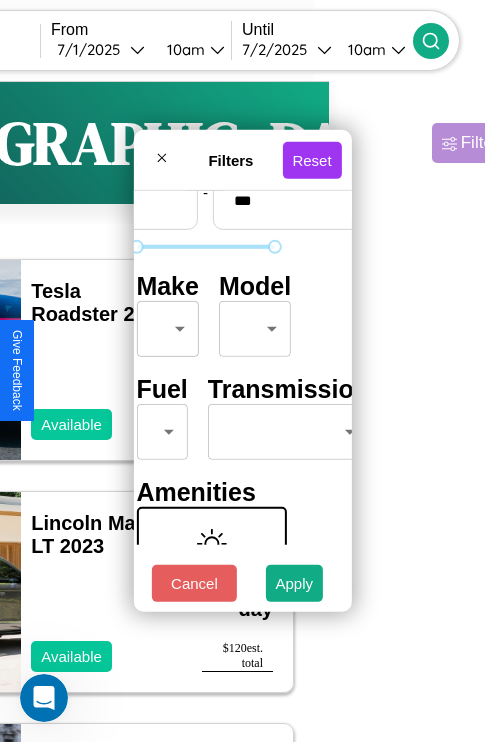 scroll, scrollTop: 162, scrollLeft: 63, axis: both 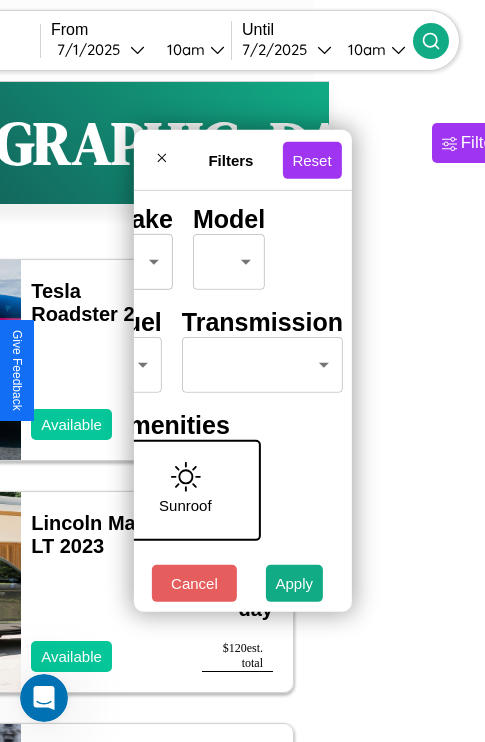 click on "**********" at bounding box center (86, 412) 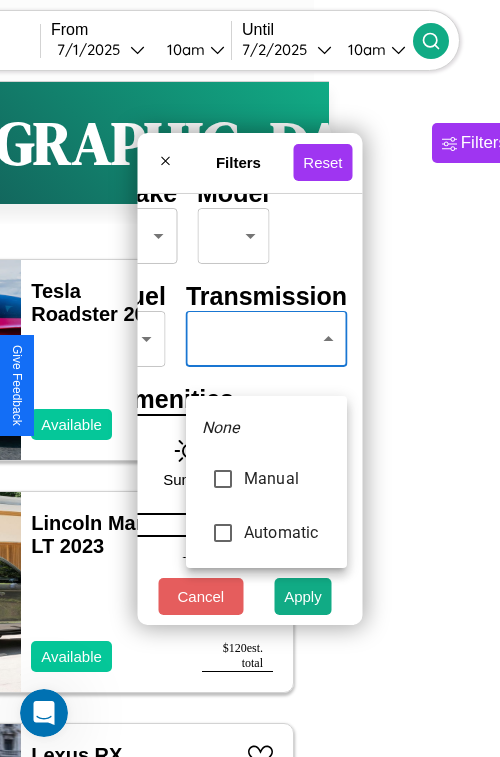 type on "******" 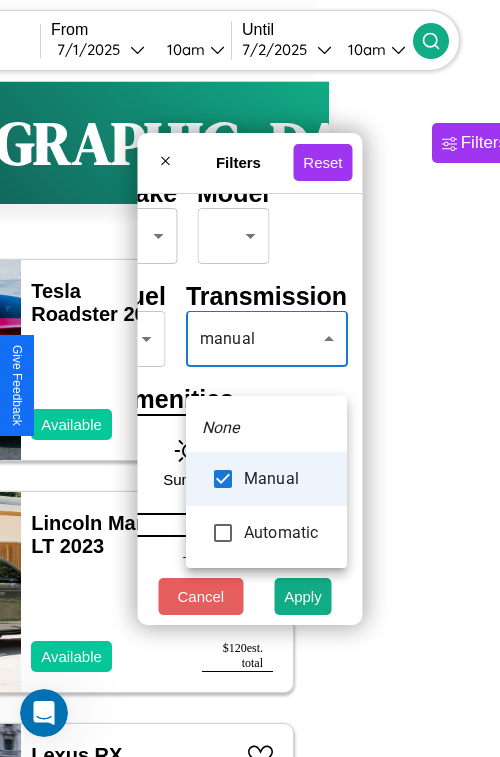 click at bounding box center [250, 378] 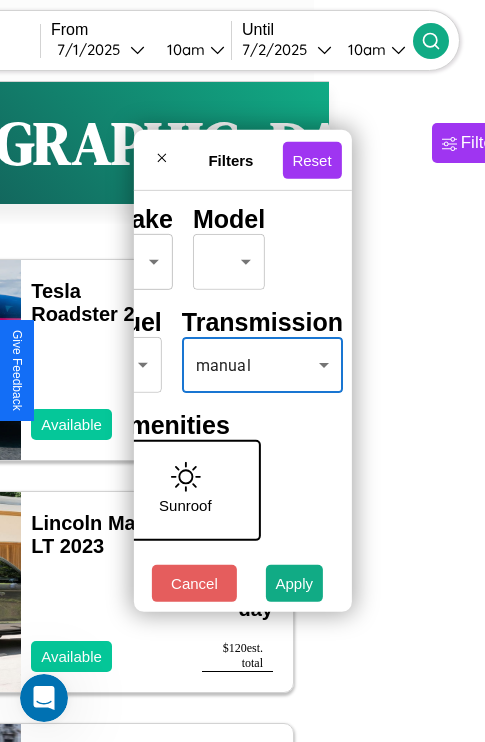 scroll, scrollTop: 162, scrollLeft: 40, axis: both 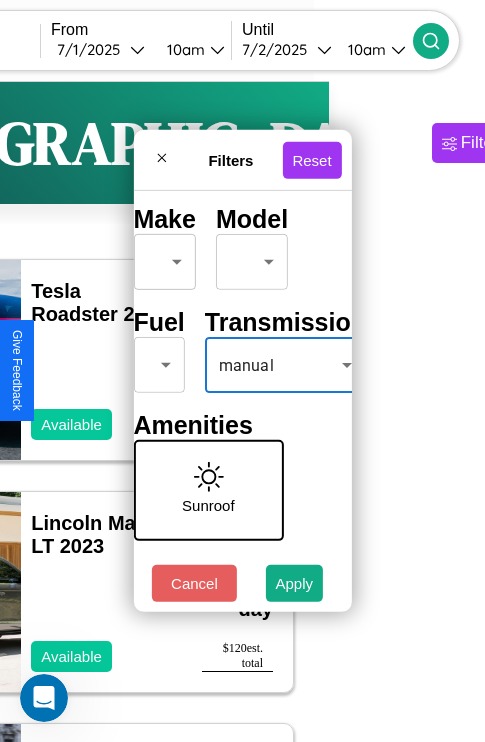 click on "**********" at bounding box center (86, 412) 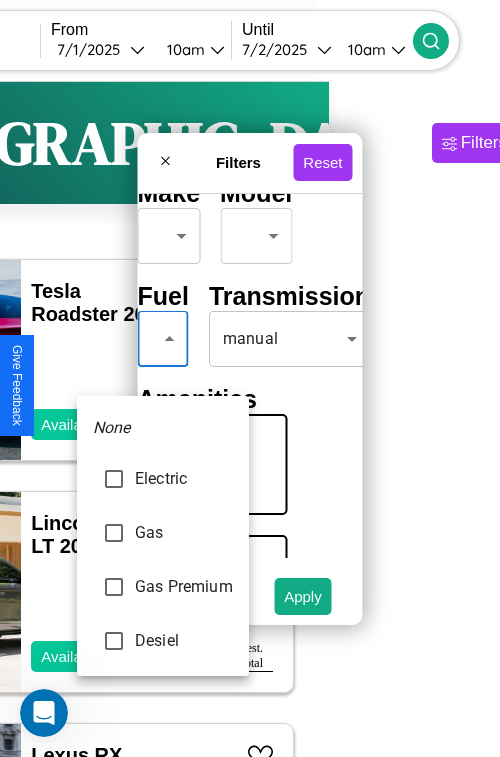 type on "********" 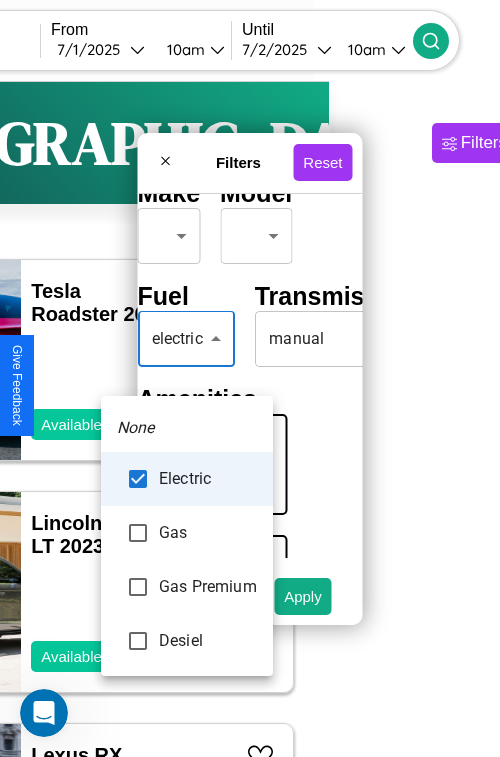 click at bounding box center (250, 378) 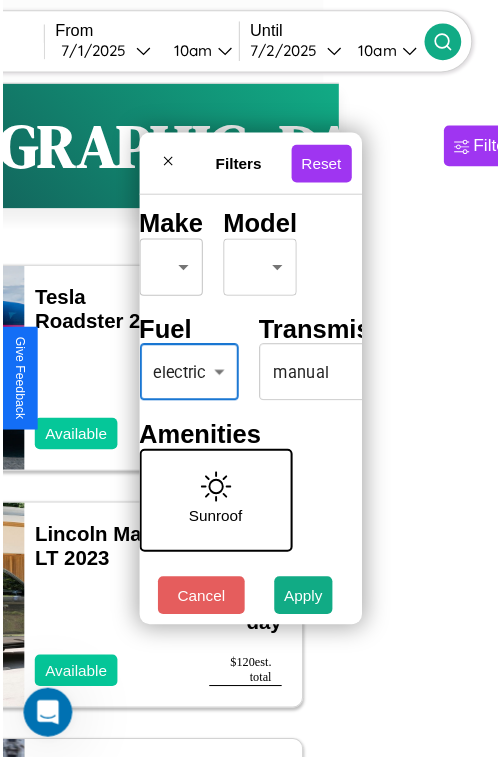 scroll, scrollTop: 59, scrollLeft: 40, axis: both 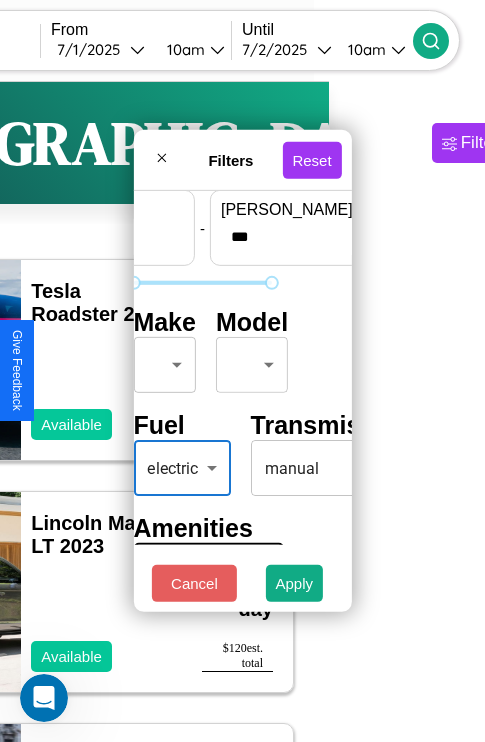click on "**********" at bounding box center [86, 412] 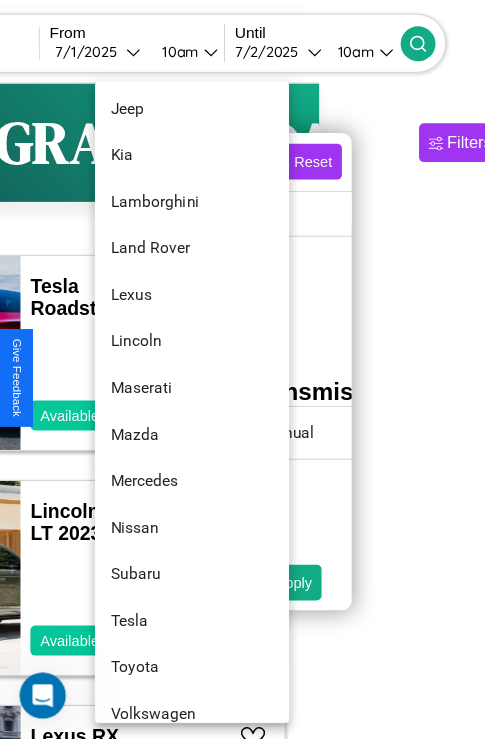 scroll, scrollTop: 1083, scrollLeft: 0, axis: vertical 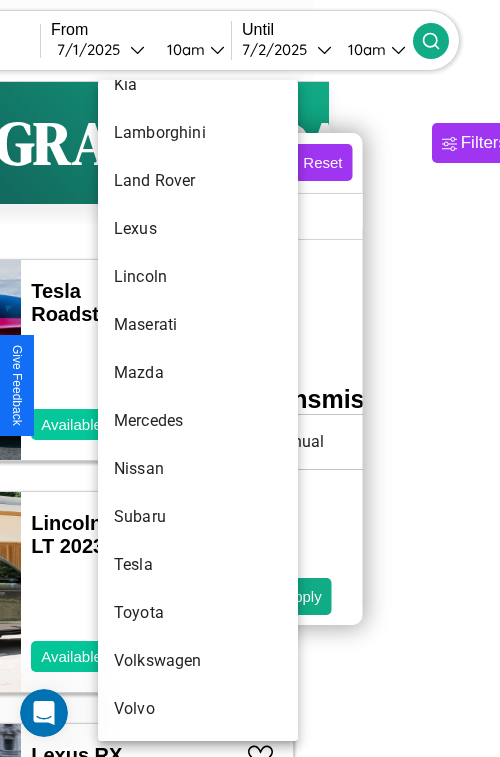 click on "Nissan" at bounding box center [198, 469] 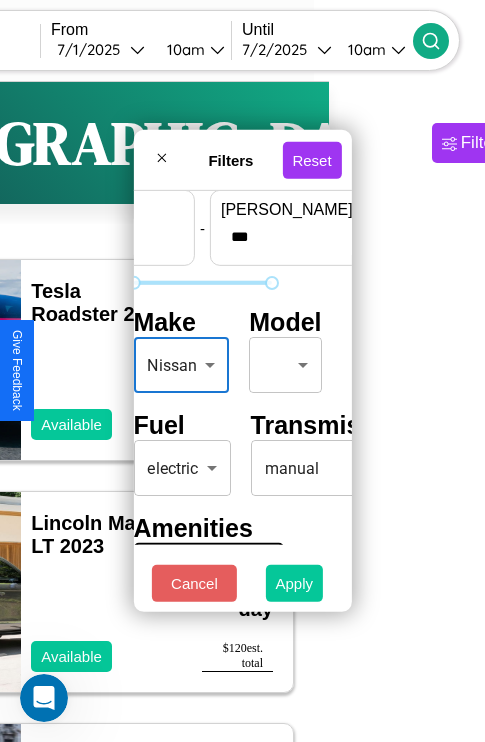 click on "Apply" at bounding box center (295, 583) 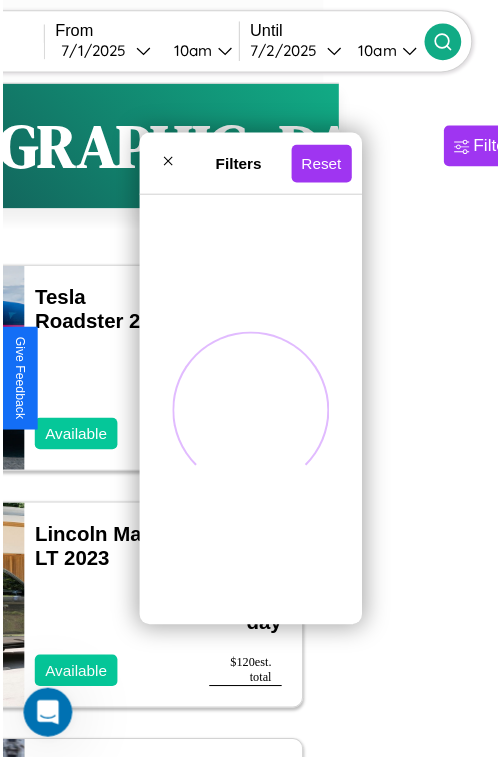 scroll, scrollTop: 0, scrollLeft: 0, axis: both 